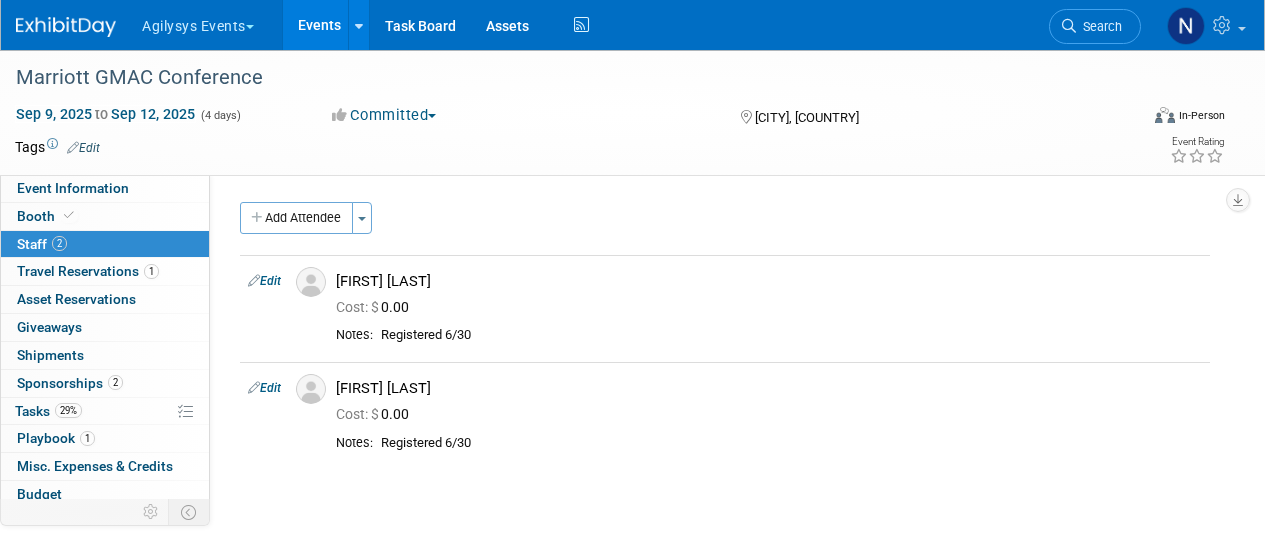 click on "Search" at bounding box center [1099, 26] 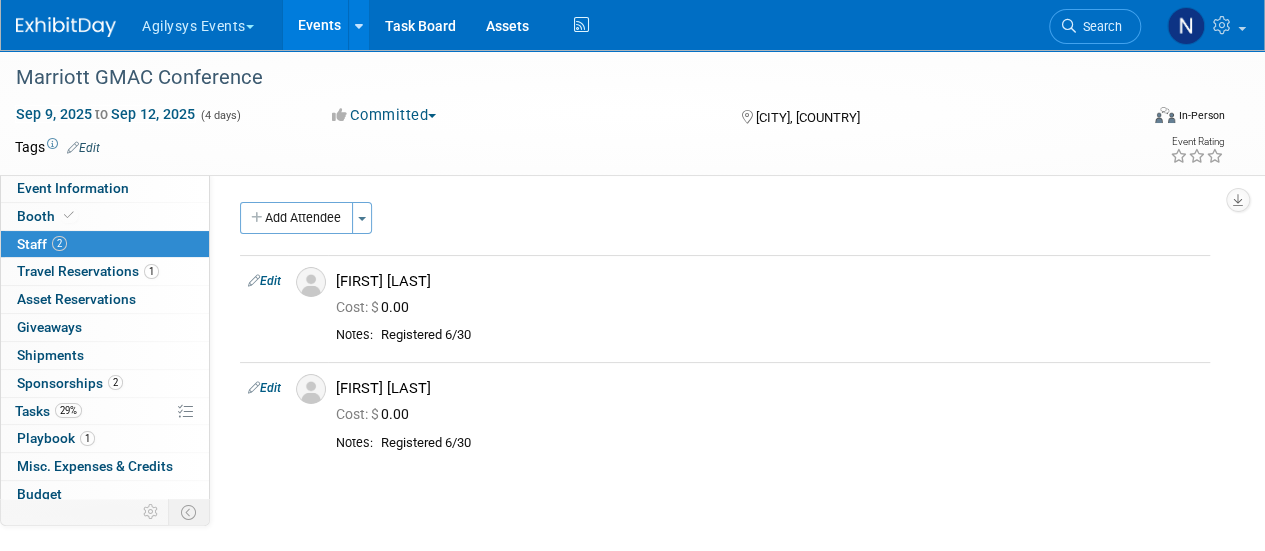 scroll, scrollTop: 0, scrollLeft: 0, axis: both 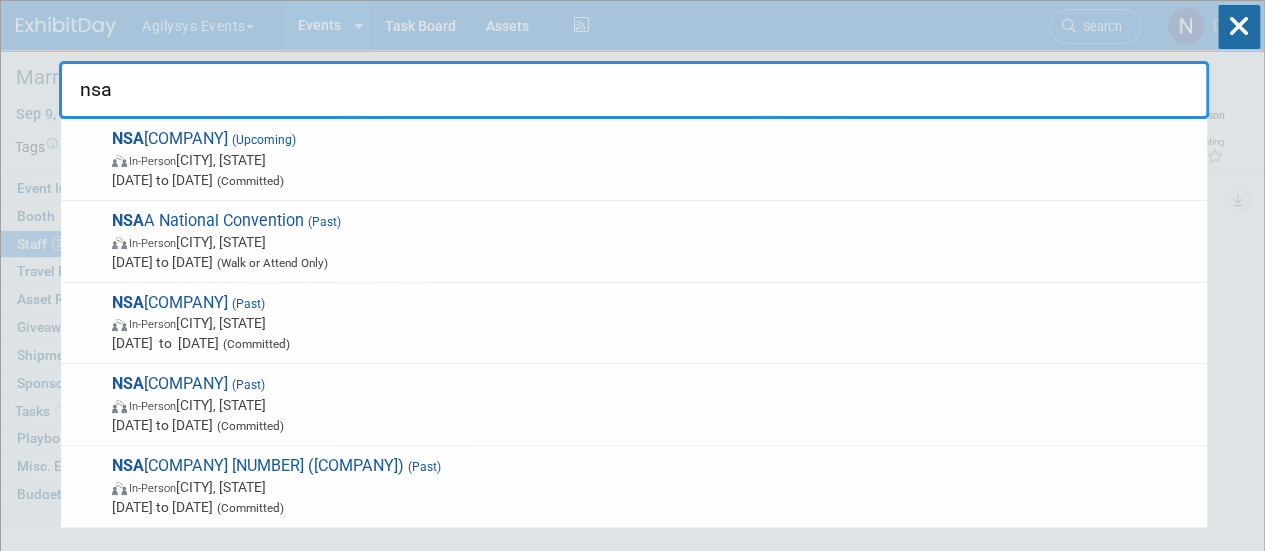type on "[COMPANY]" 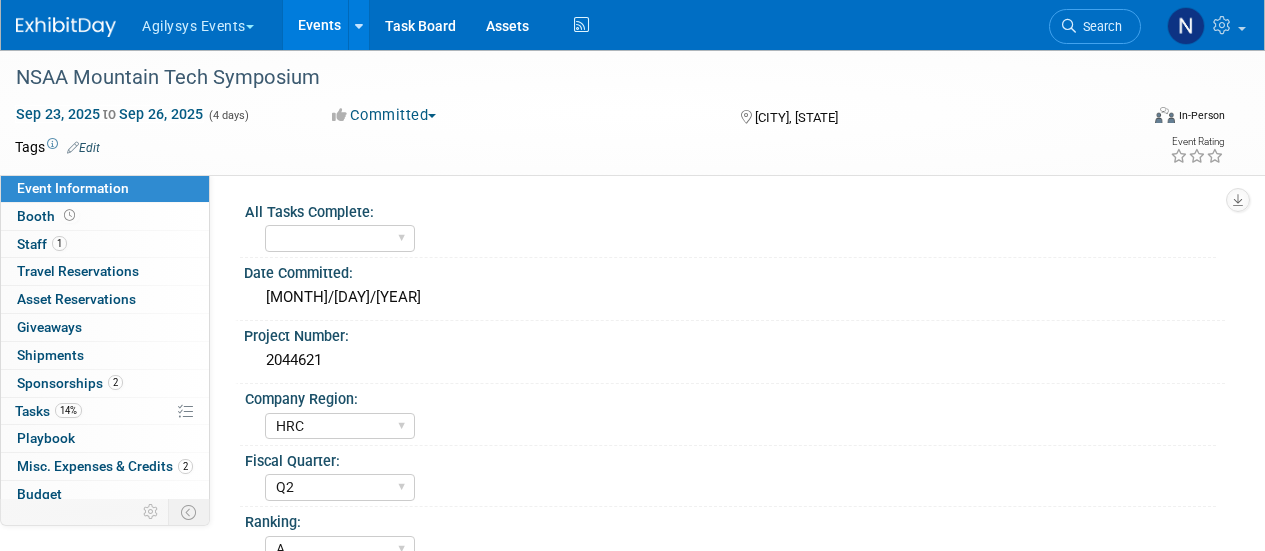 select on "HRC" 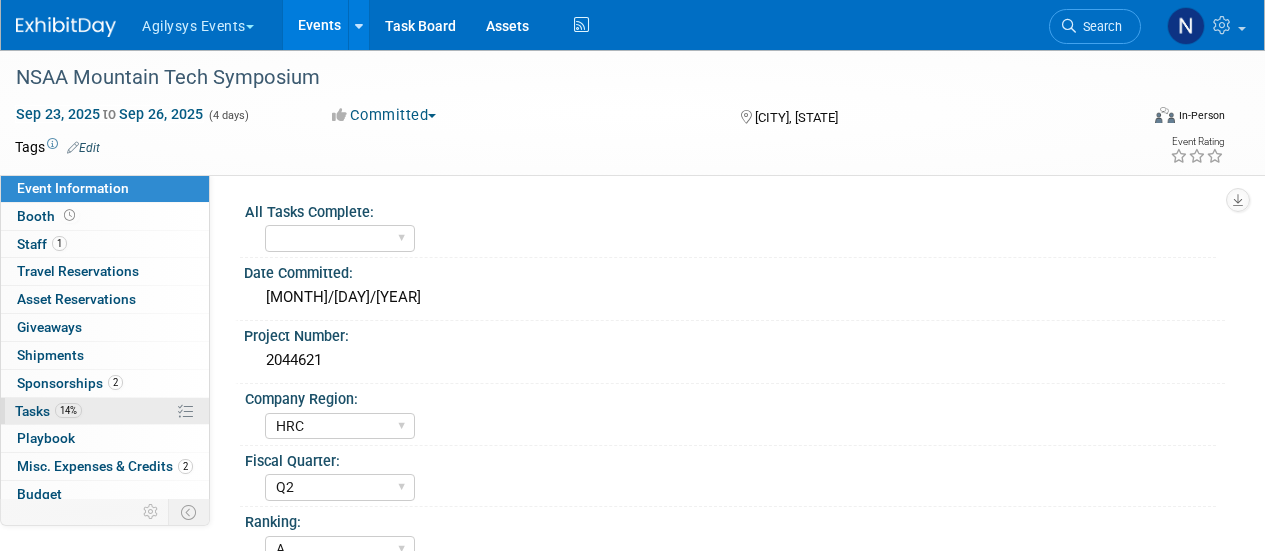 scroll, scrollTop: 0, scrollLeft: 0, axis: both 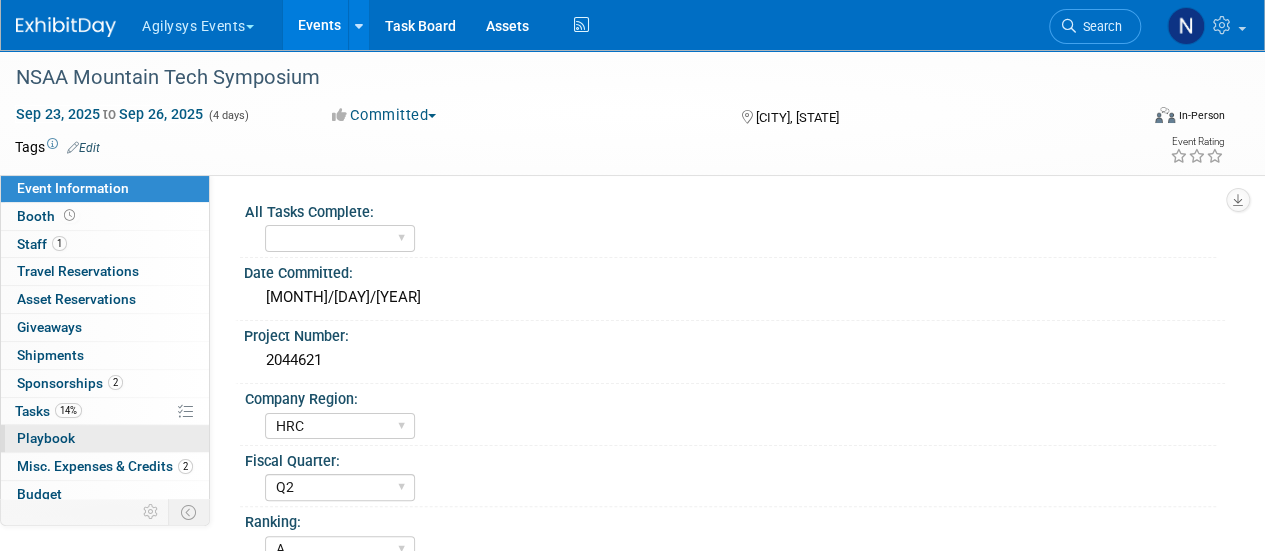 click on "0
Playbook 0" at bounding box center [105, 438] 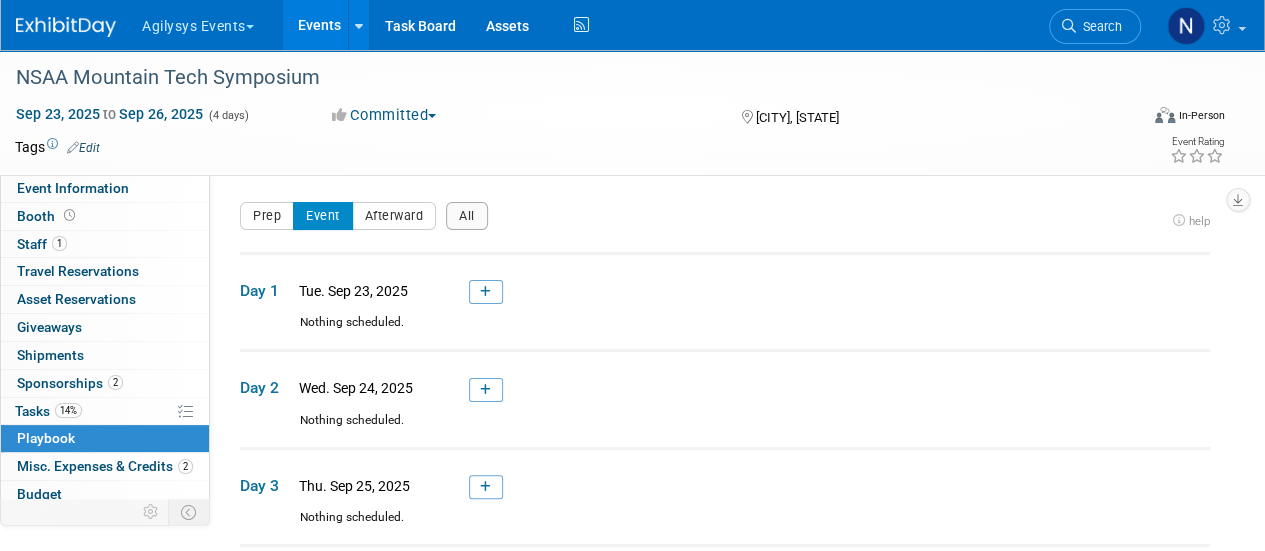 scroll, scrollTop: 1, scrollLeft: 0, axis: vertical 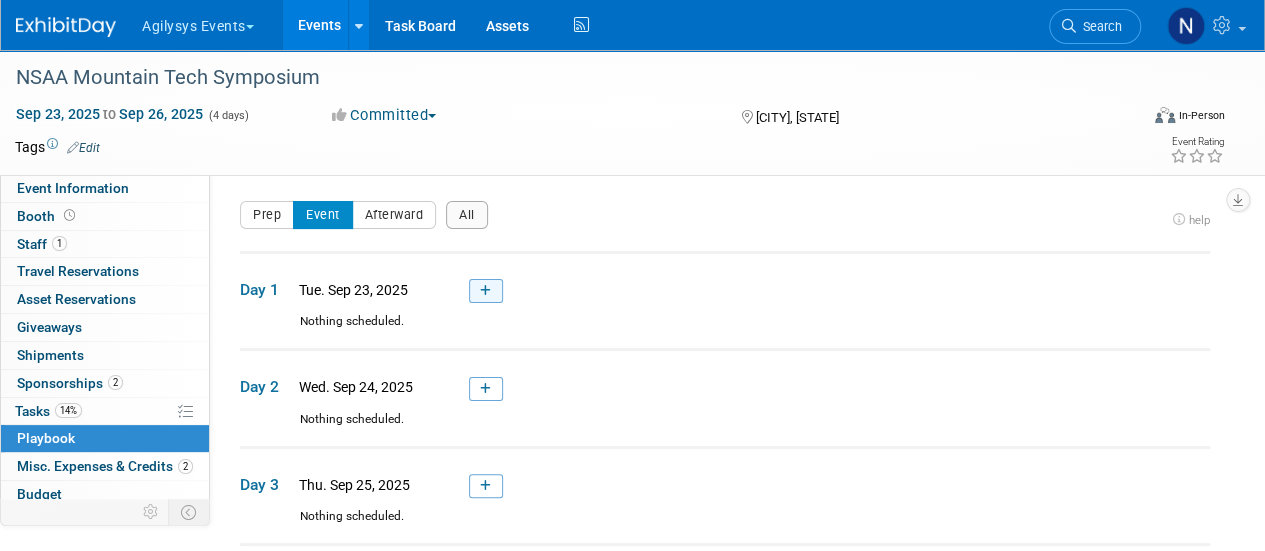 click at bounding box center [486, 291] 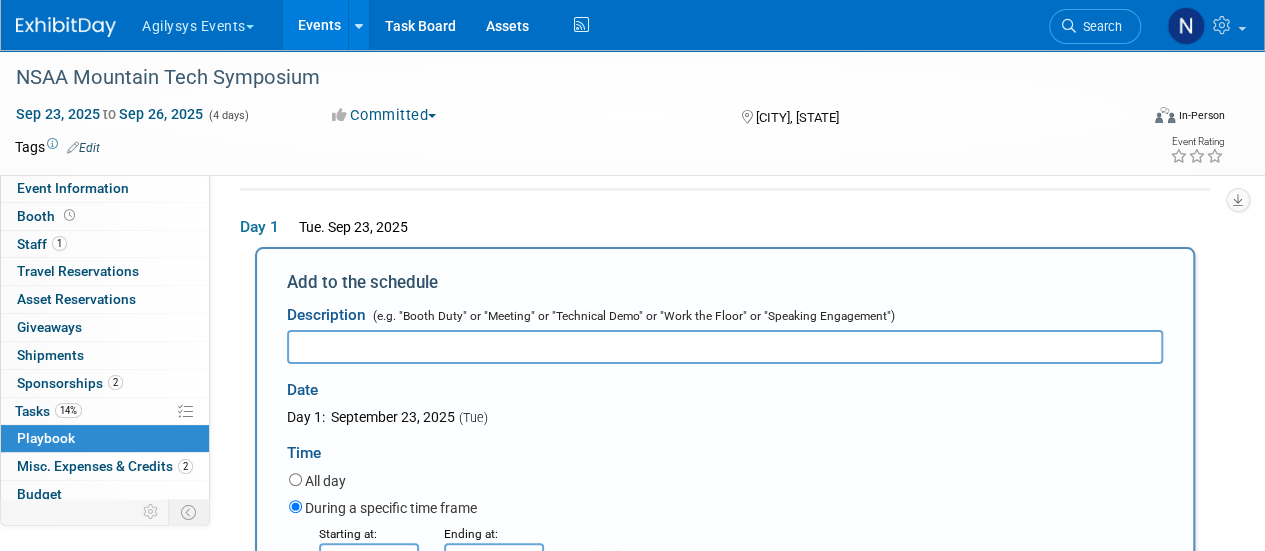 scroll, scrollTop: 0, scrollLeft: 0, axis: both 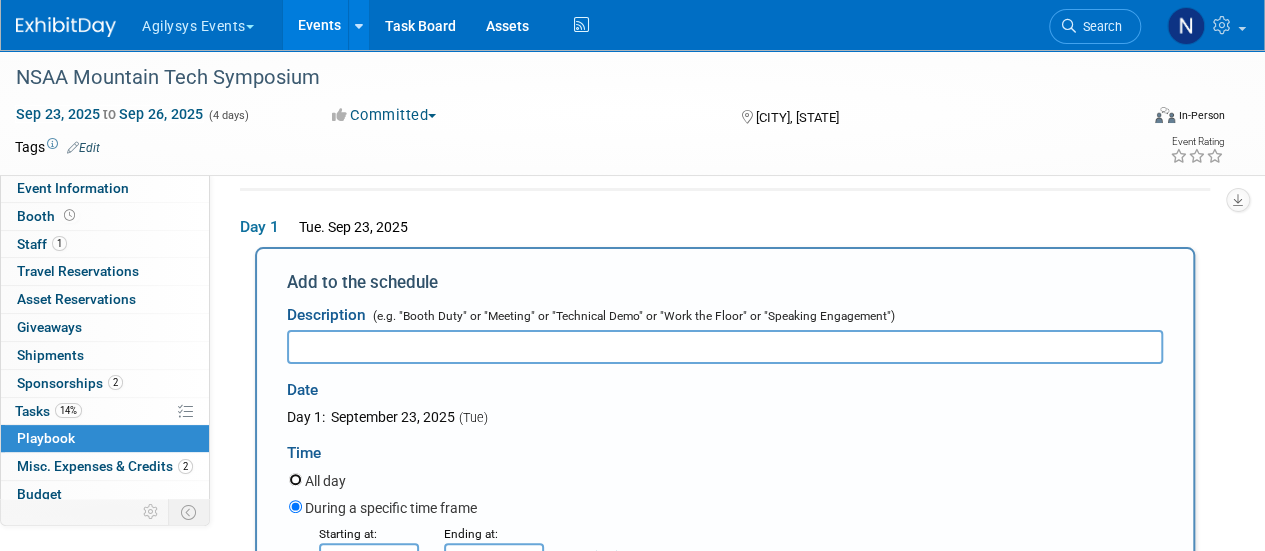 click on "All day" at bounding box center (295, 479) 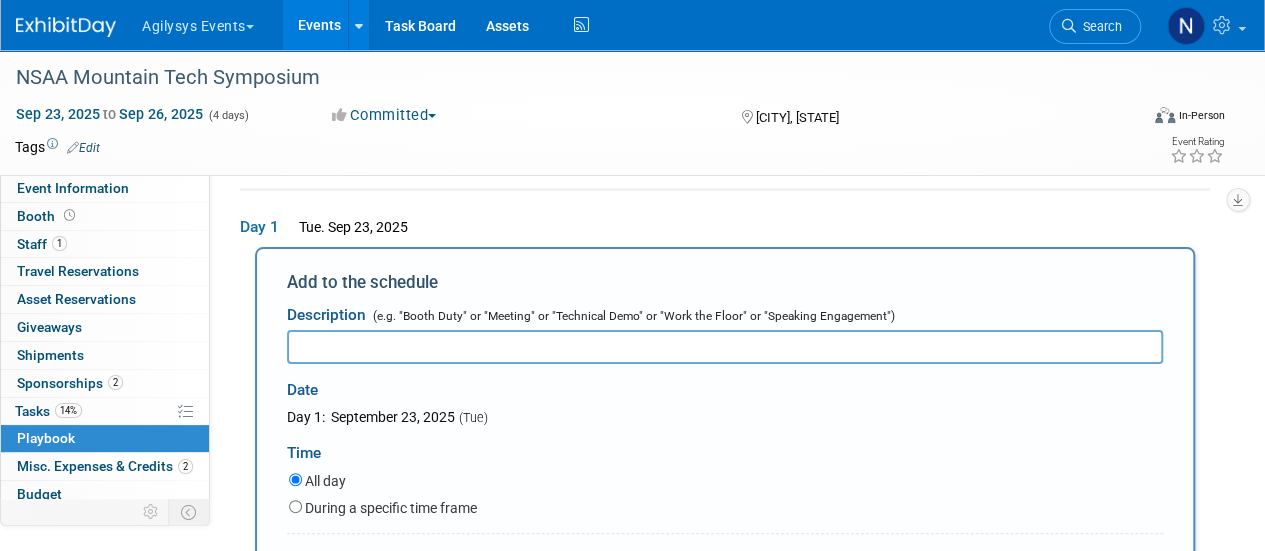 click at bounding box center [725, 347] 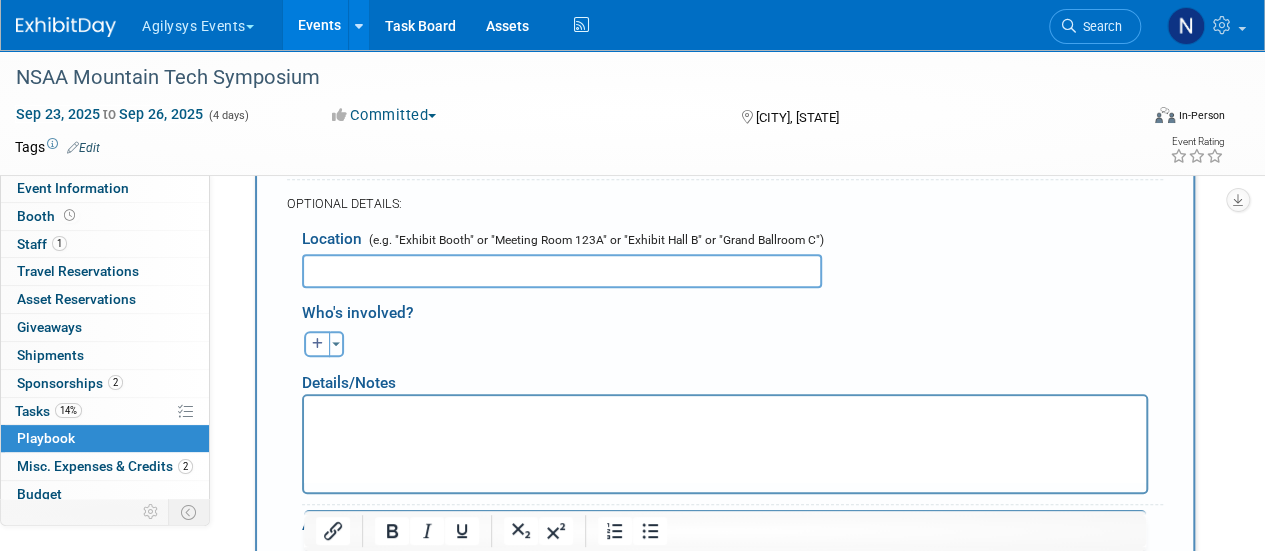 scroll, scrollTop: 419, scrollLeft: 0, axis: vertical 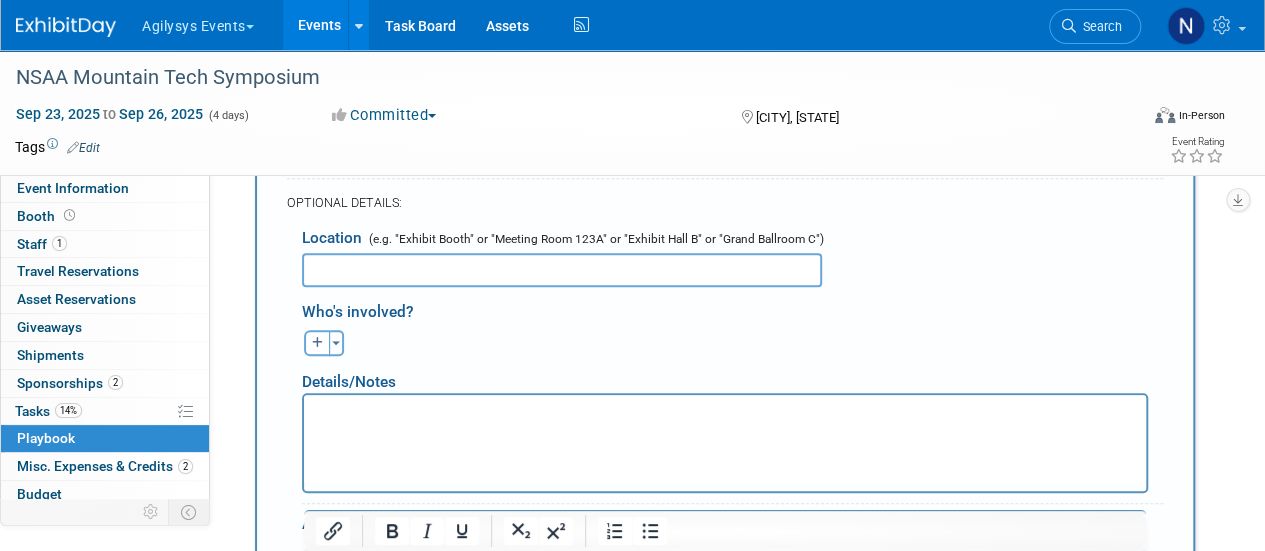 type on "Event Agenda" 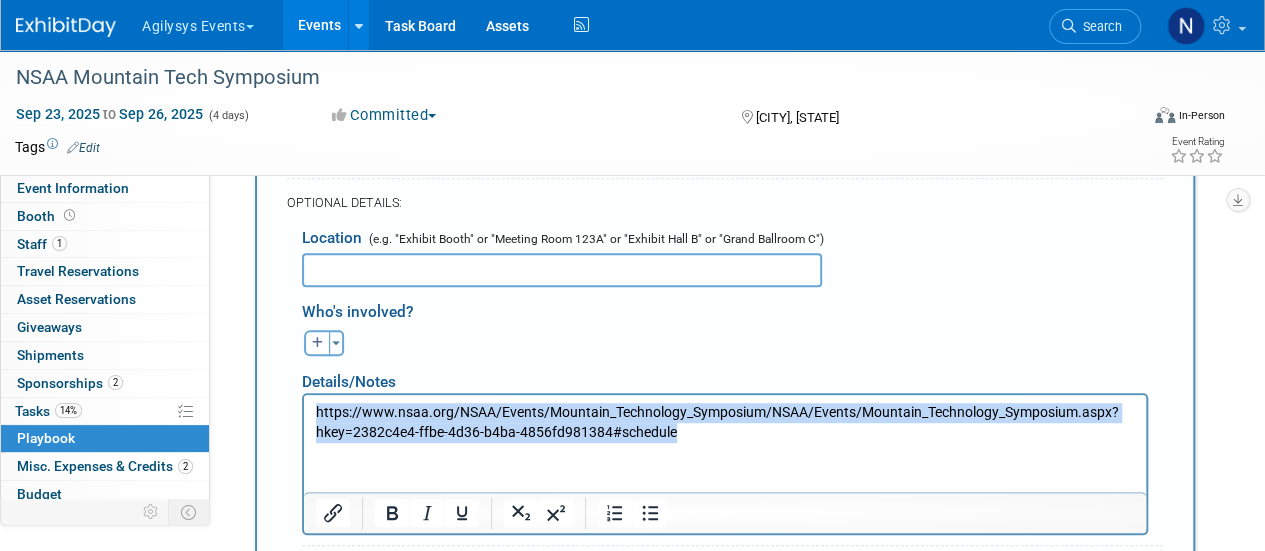 drag, startPoint x: 694, startPoint y: 427, endPoint x: 249, endPoint y: 400, distance: 445.81836 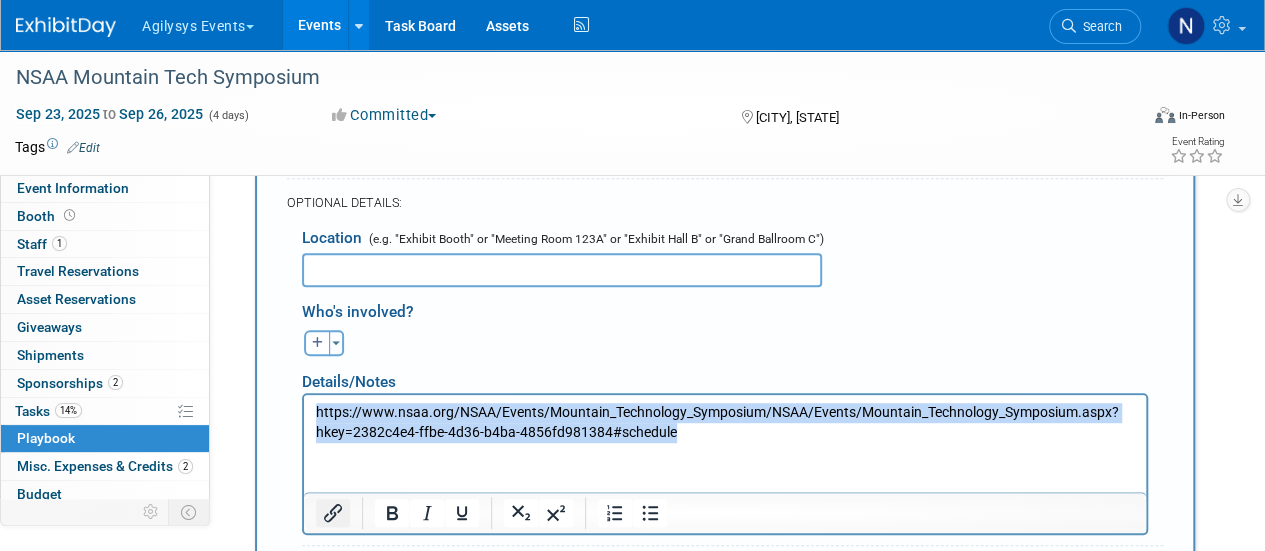 click 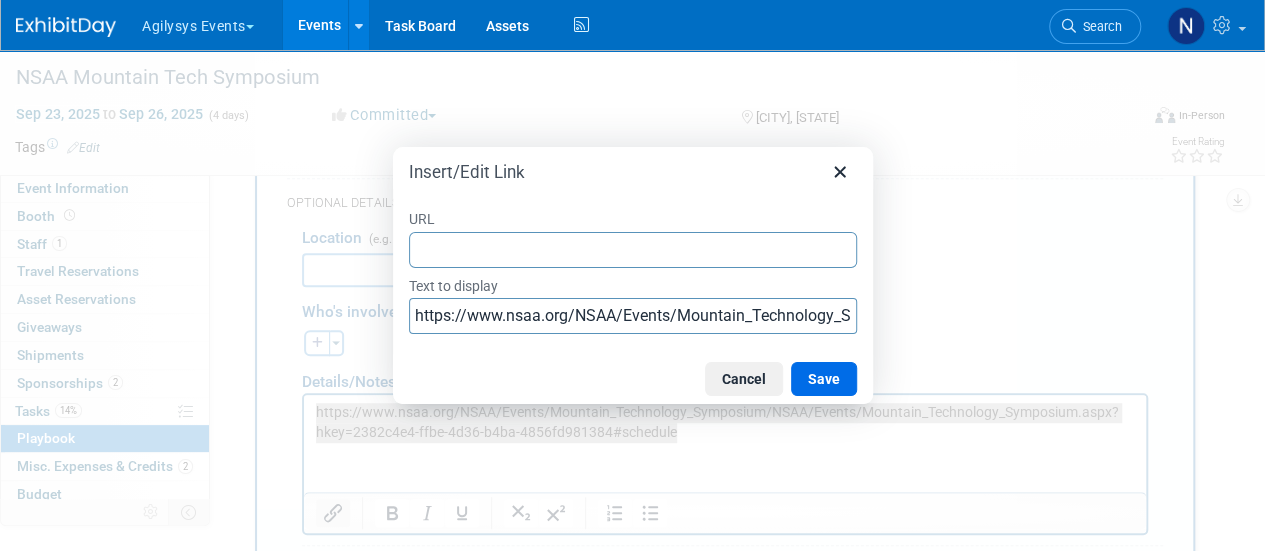 type on "https://www.nsaa.org/NSAA/Events/Mountain_Technology_Symposium/NSAA/Events/Mountain_Technology_Symposium.aspx?hkey=2382c4e4-ffbe-4d36-b4ba-4856fd981384#schedule" 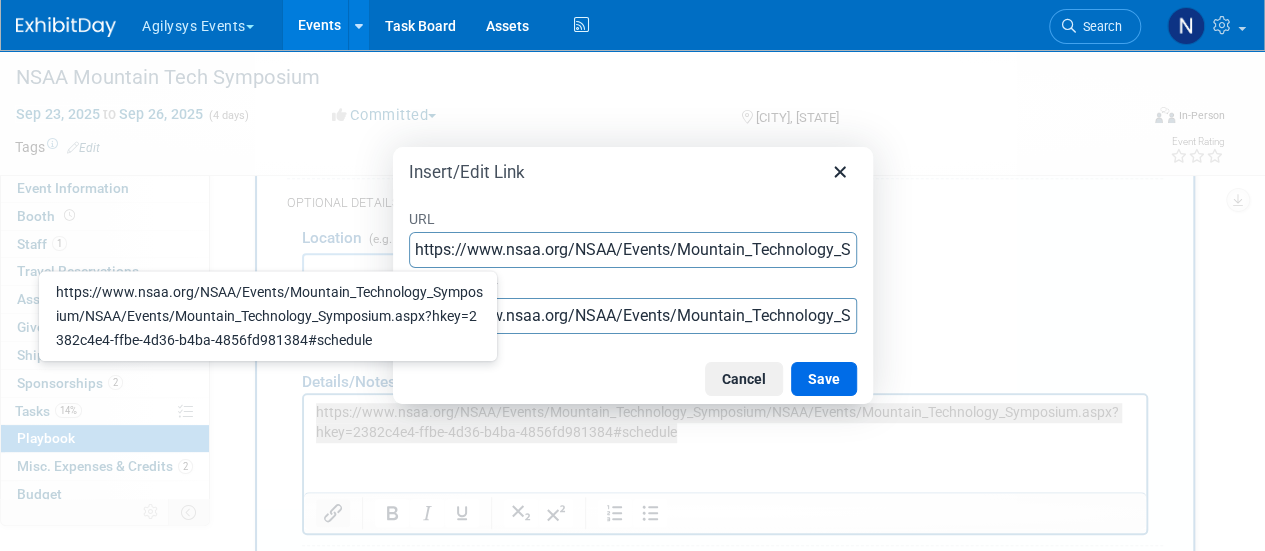 scroll, scrollTop: 0, scrollLeft: 886, axis: horizontal 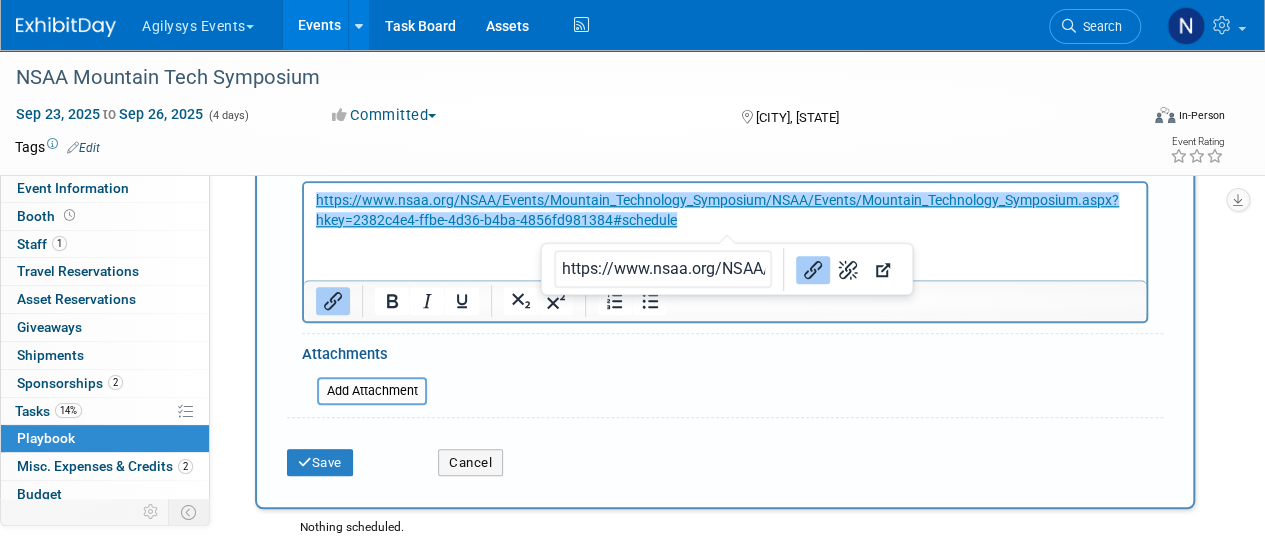 click on "Save
Cancel" at bounding box center (725, 456) 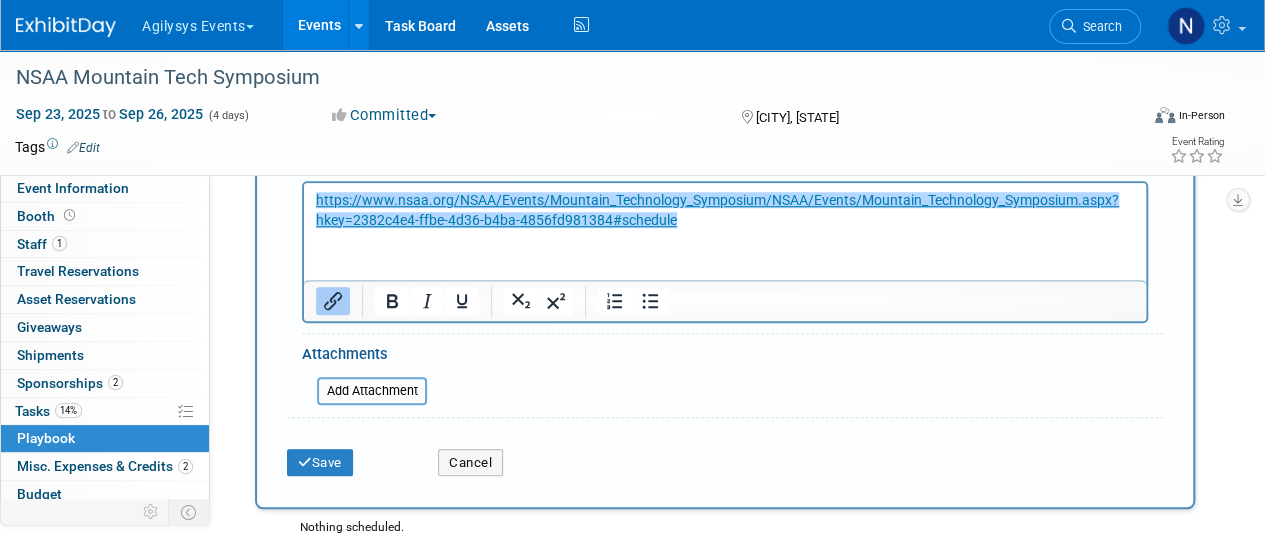 click on "Save" at bounding box center [347, 456] 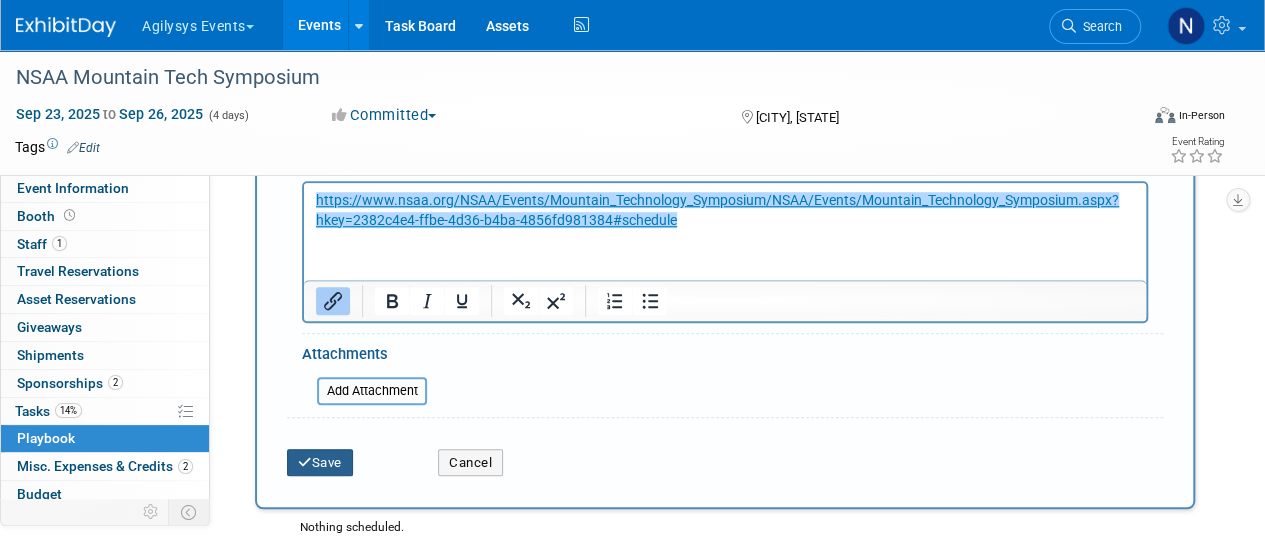 click on "Save" at bounding box center [320, 463] 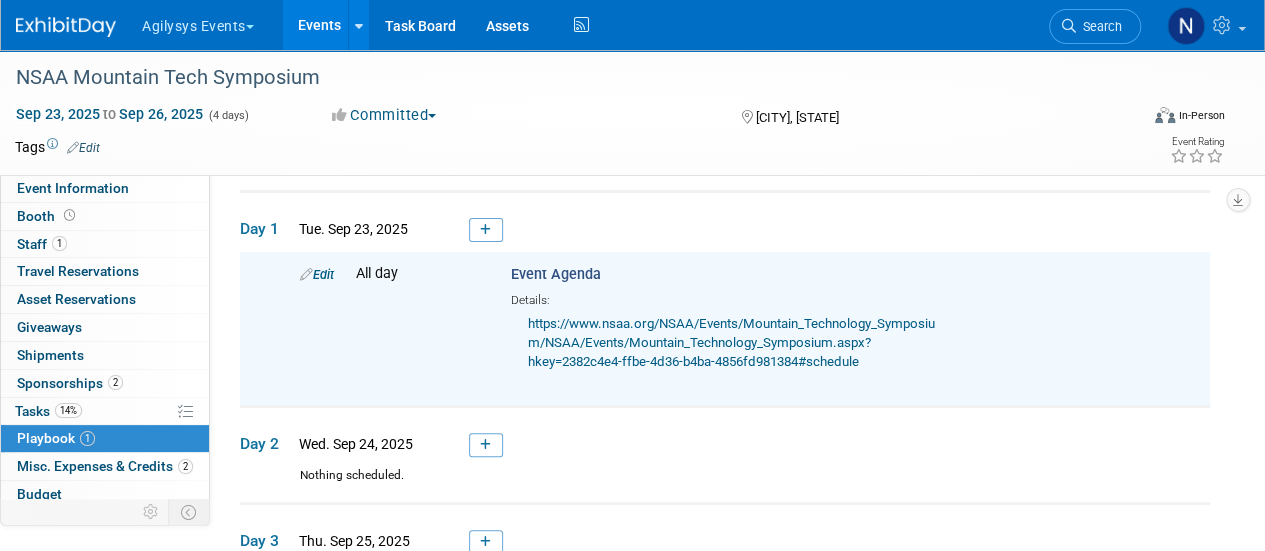 scroll, scrollTop: 0, scrollLeft: 0, axis: both 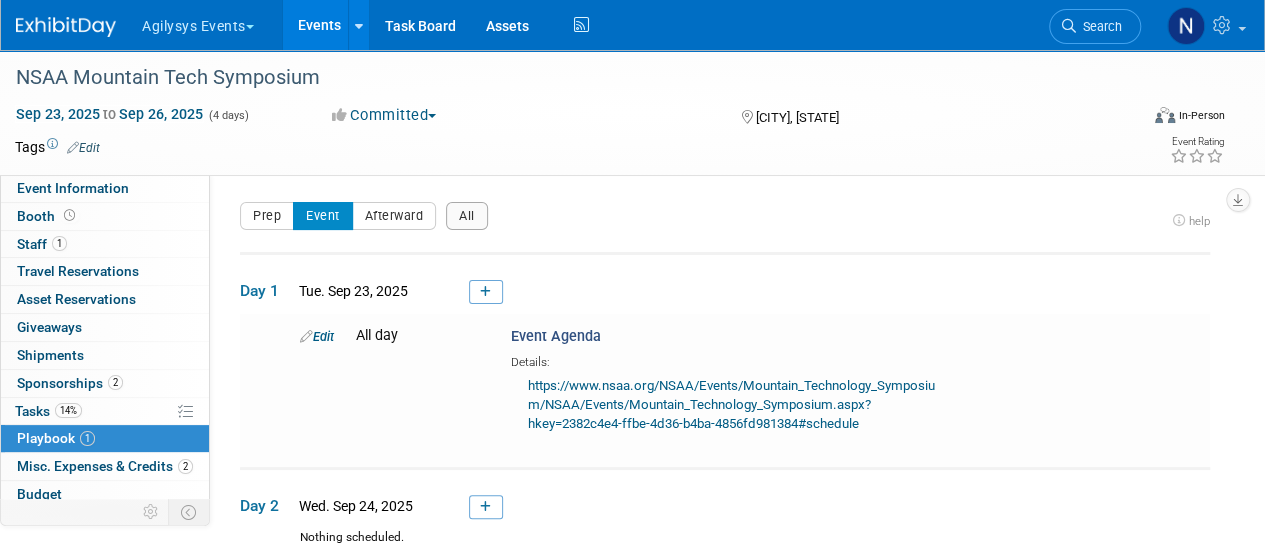 click at bounding box center [78, 18] 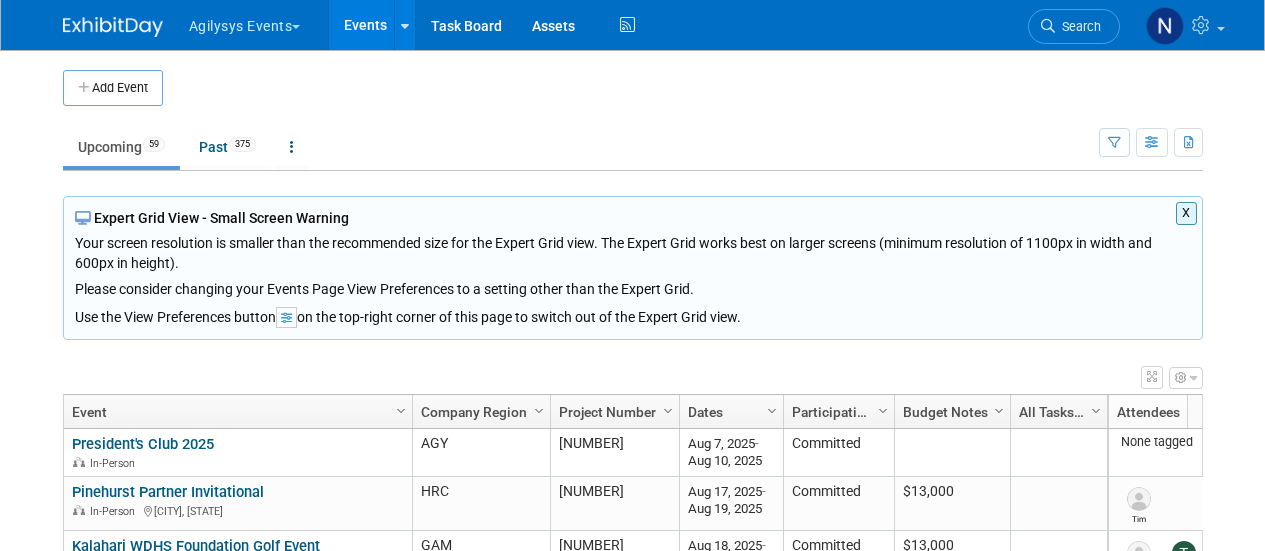 scroll, scrollTop: 0, scrollLeft: 0, axis: both 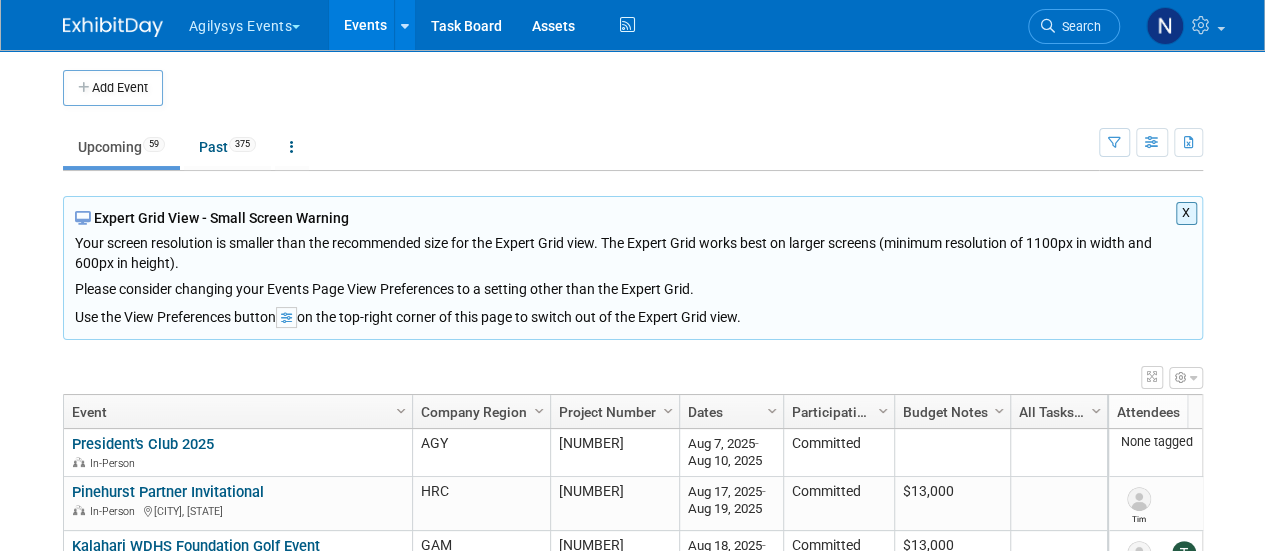 click on "X" at bounding box center [1186, 213] 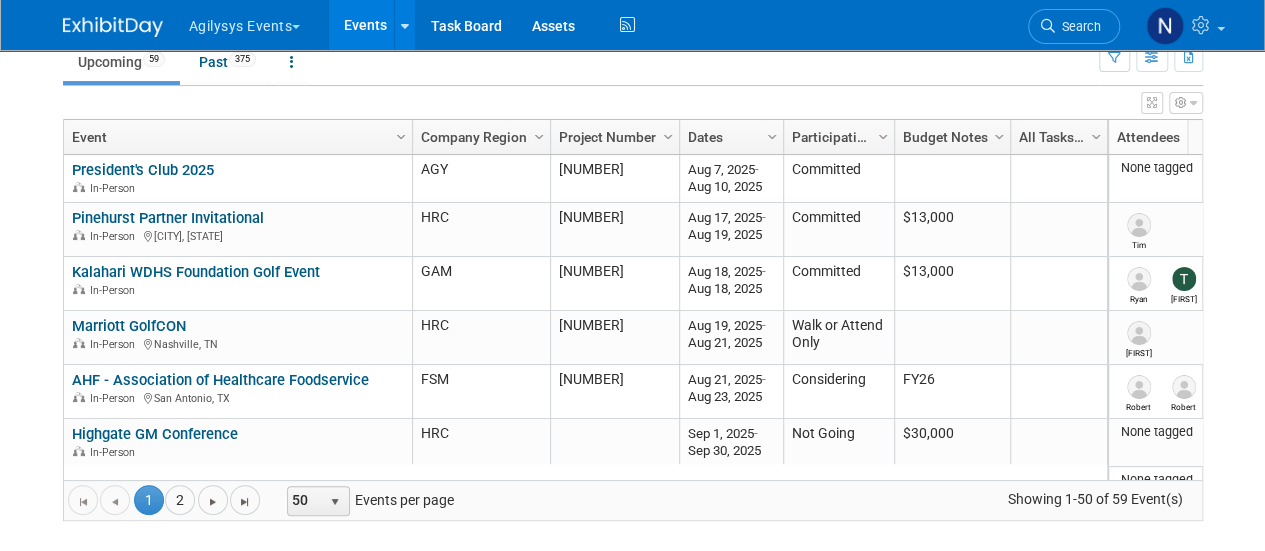 scroll, scrollTop: 88, scrollLeft: 0, axis: vertical 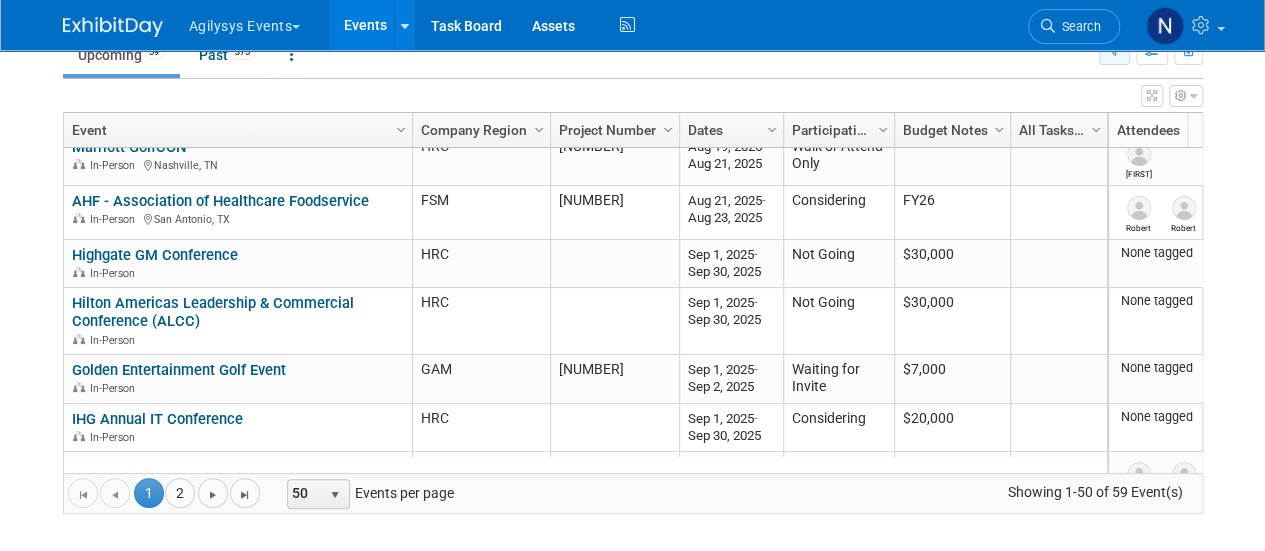 click at bounding box center [1114, 51] 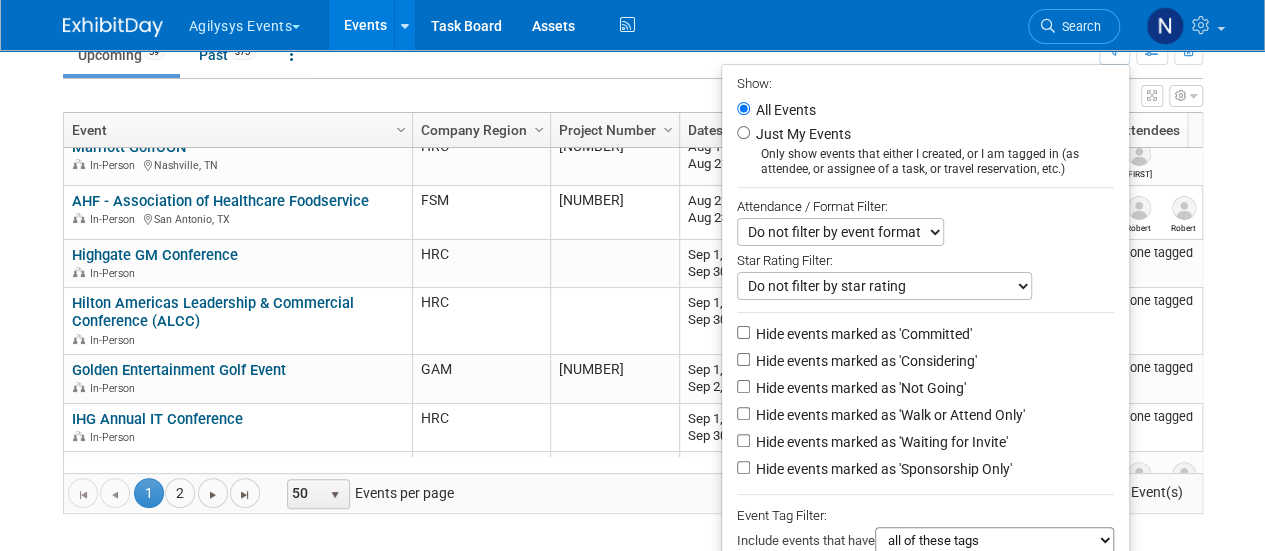 click on "Hide events marked as 'Not Going'" at bounding box center [859, 388] 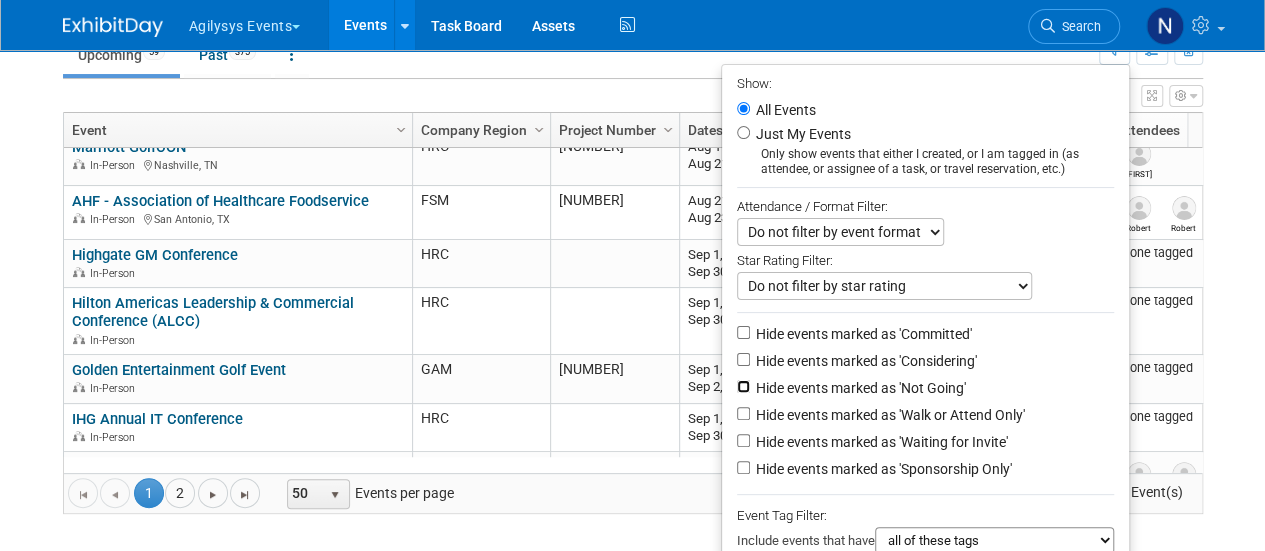 click on "Hide events marked as 'Not Going'" at bounding box center (743, 386) 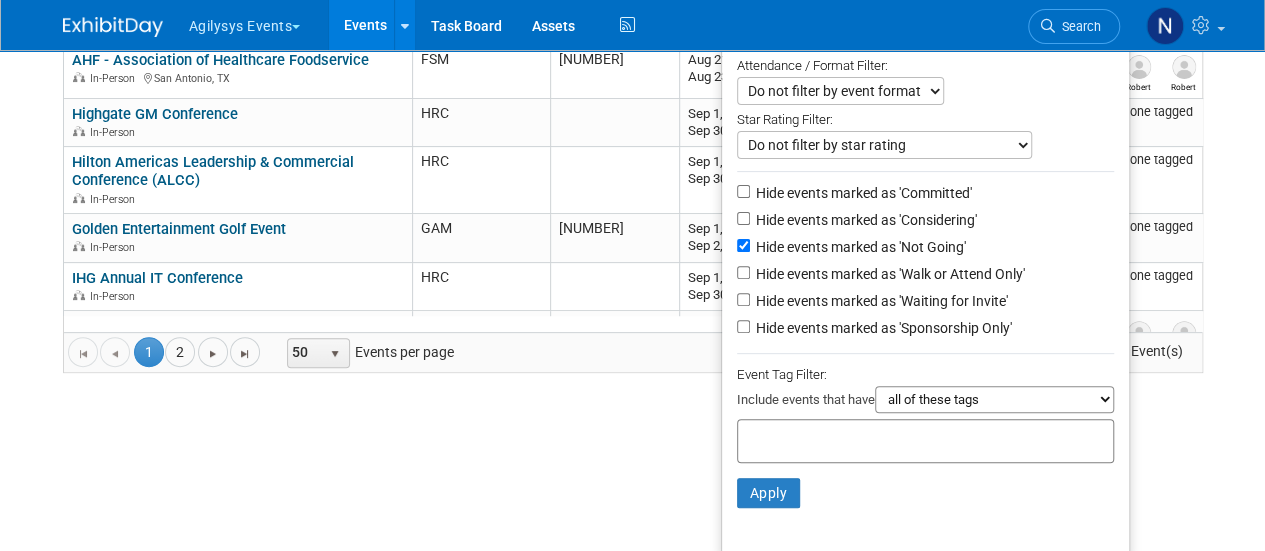 click on "Apply
Clear Filters" at bounding box center [925, 493] 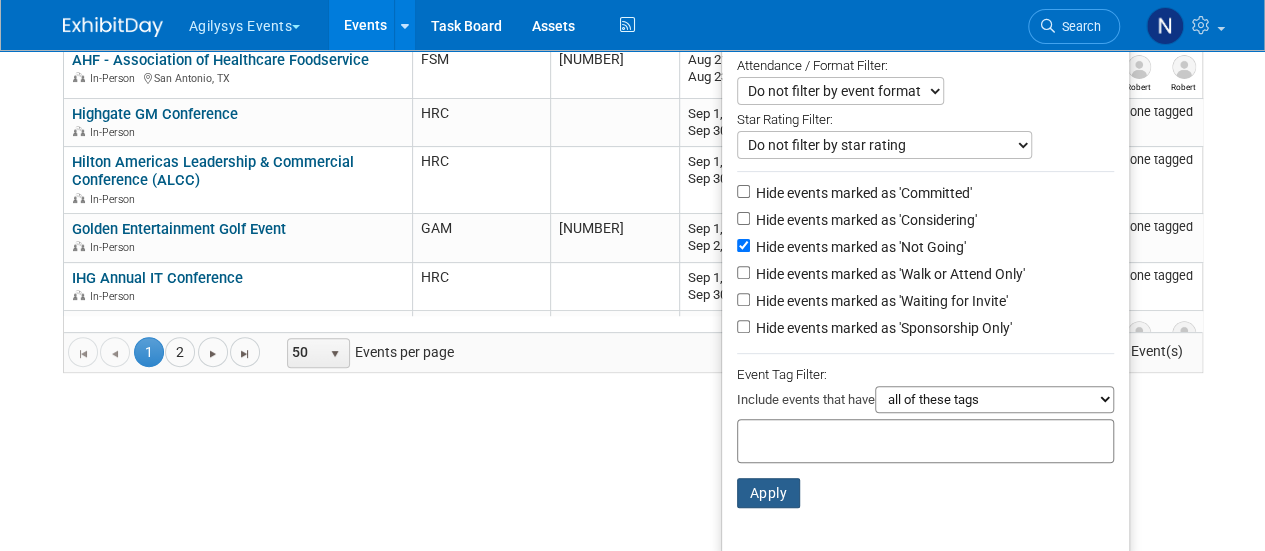 click on "Apply" at bounding box center (769, 493) 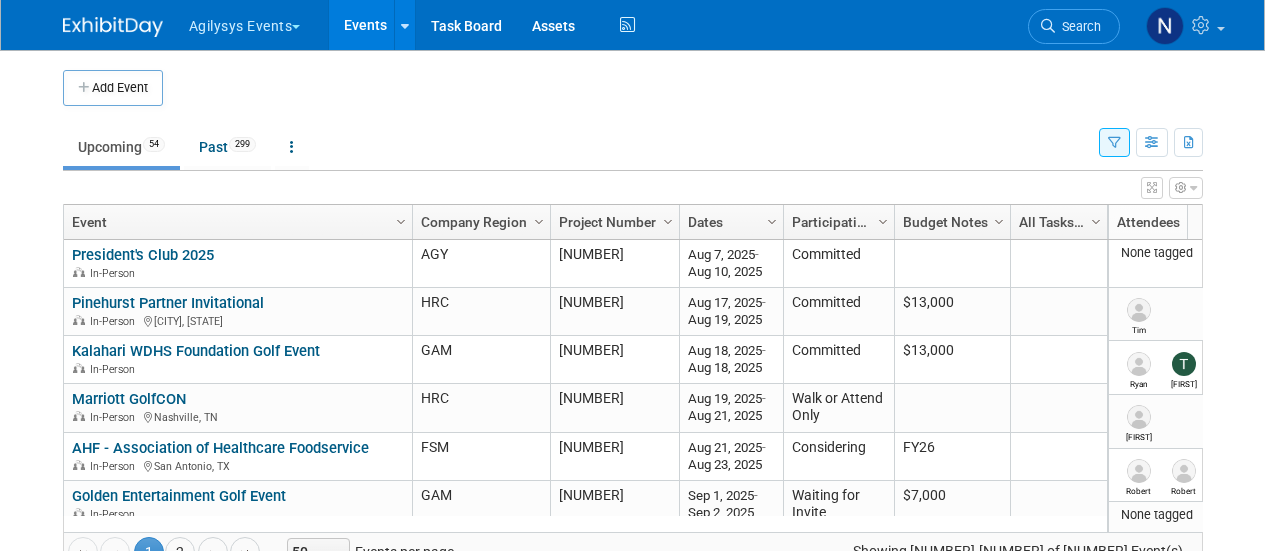 scroll, scrollTop: 0, scrollLeft: 0, axis: both 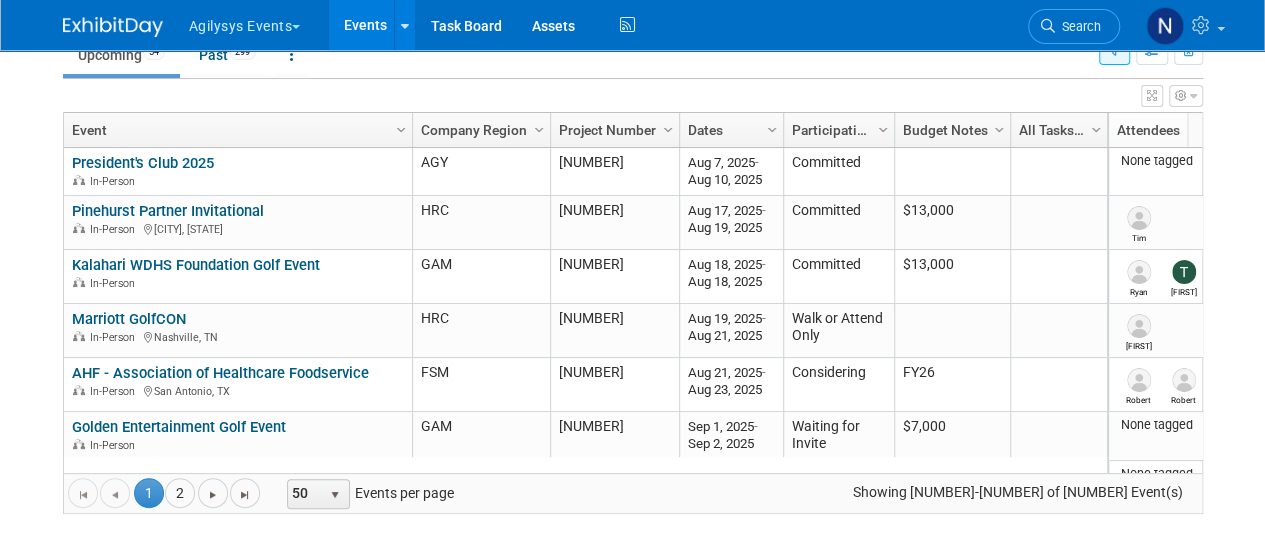 click on "Agilysys Events
Choose Workspace:
Agilysys
Agilysys Events
Events
Add Event
Bulk Upload Events
Shareable Event Boards
Recently Viewed Events:
NSAA Mountain Tech Symposium
Tannersville, PA
Sep 23, 2025  to  Sep 26, 2025
Marriott GMAC Conference
Laval, Canada
Sep 9, 2025  to  Sep 12, 2025
Marriott MINA Full-Service Owners Conference
Lahaina, HI
Nov 16, 2025  to  Nov 19, 2025
Task Board
Assets
Activity Feed
My Account
My Profile & Preferences
Sync to External Calendar...
Team Workspace
Users and Permissions
Workspace Settings
Metrics & Analytics
Budgeting, ROI & ROO
Annual Budgets (all events)
Refer & Earn
Contact us
Sign out" at bounding box center (632, 183) 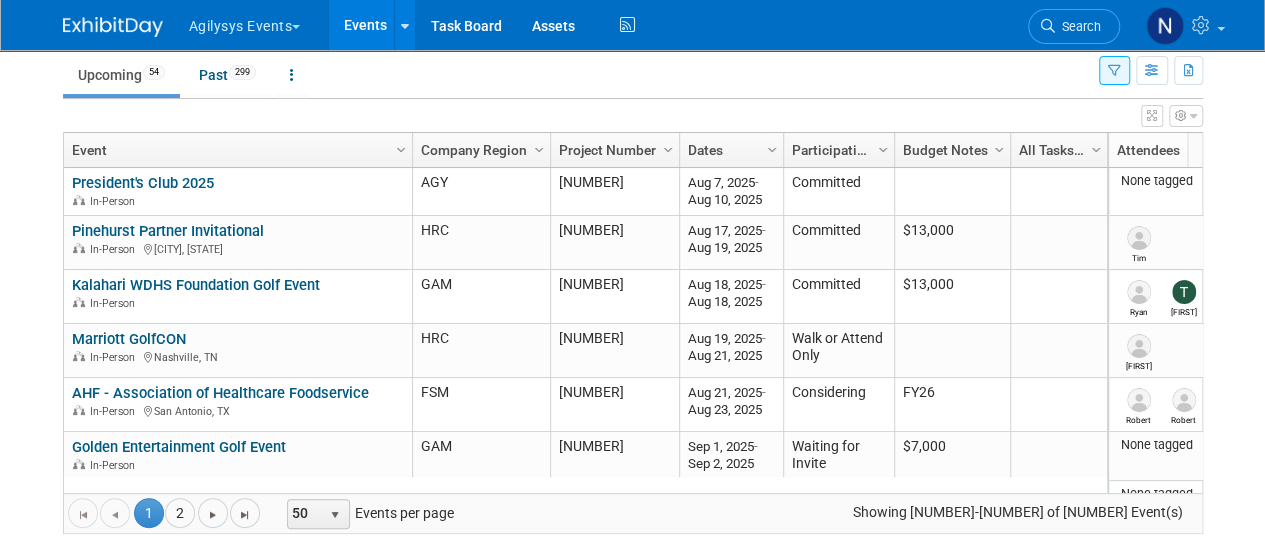 scroll, scrollTop: 72, scrollLeft: 0, axis: vertical 